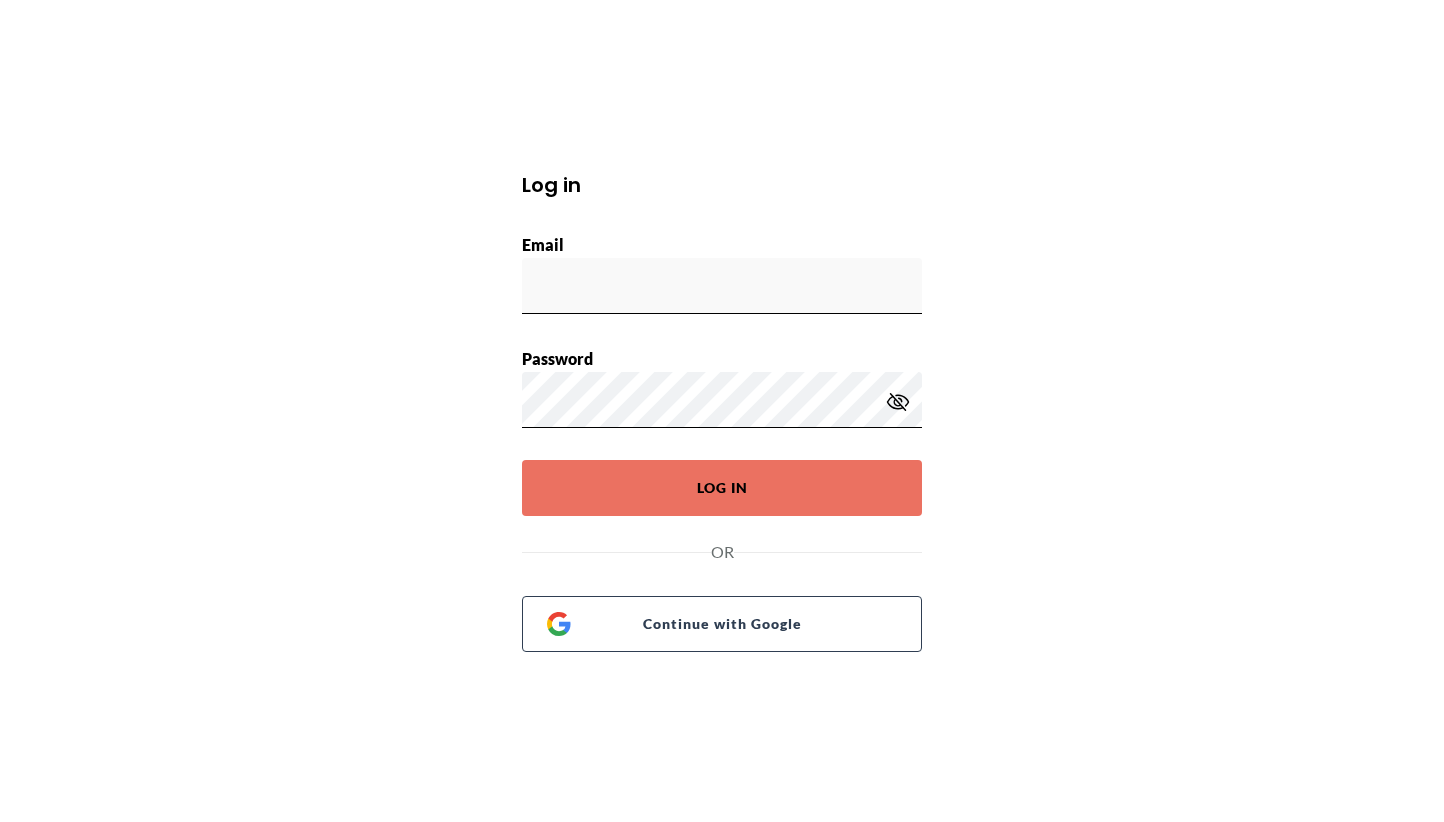 scroll, scrollTop: 0, scrollLeft: 0, axis: both 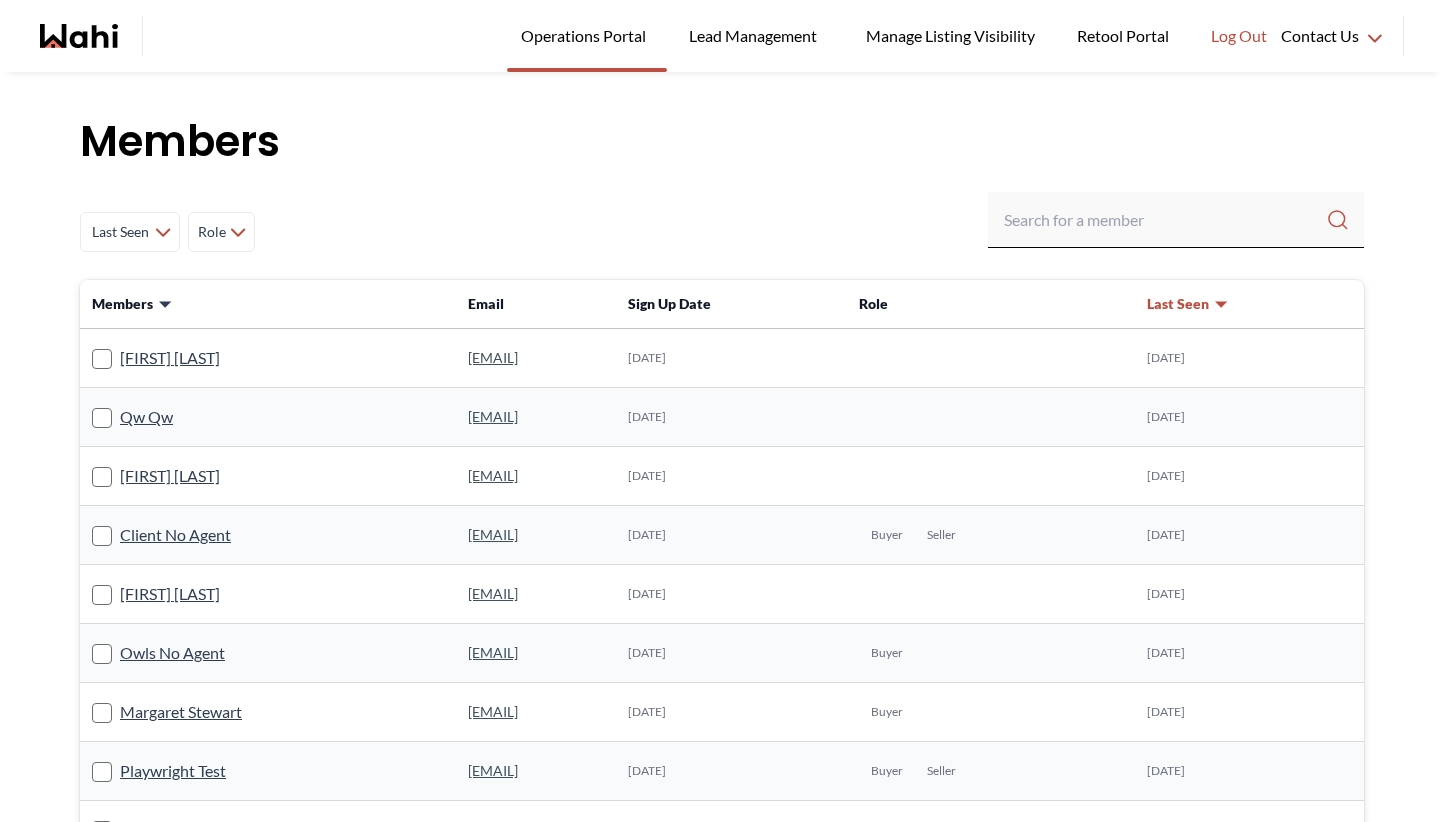 click on "Qw Qw" at bounding box center (268, 417) 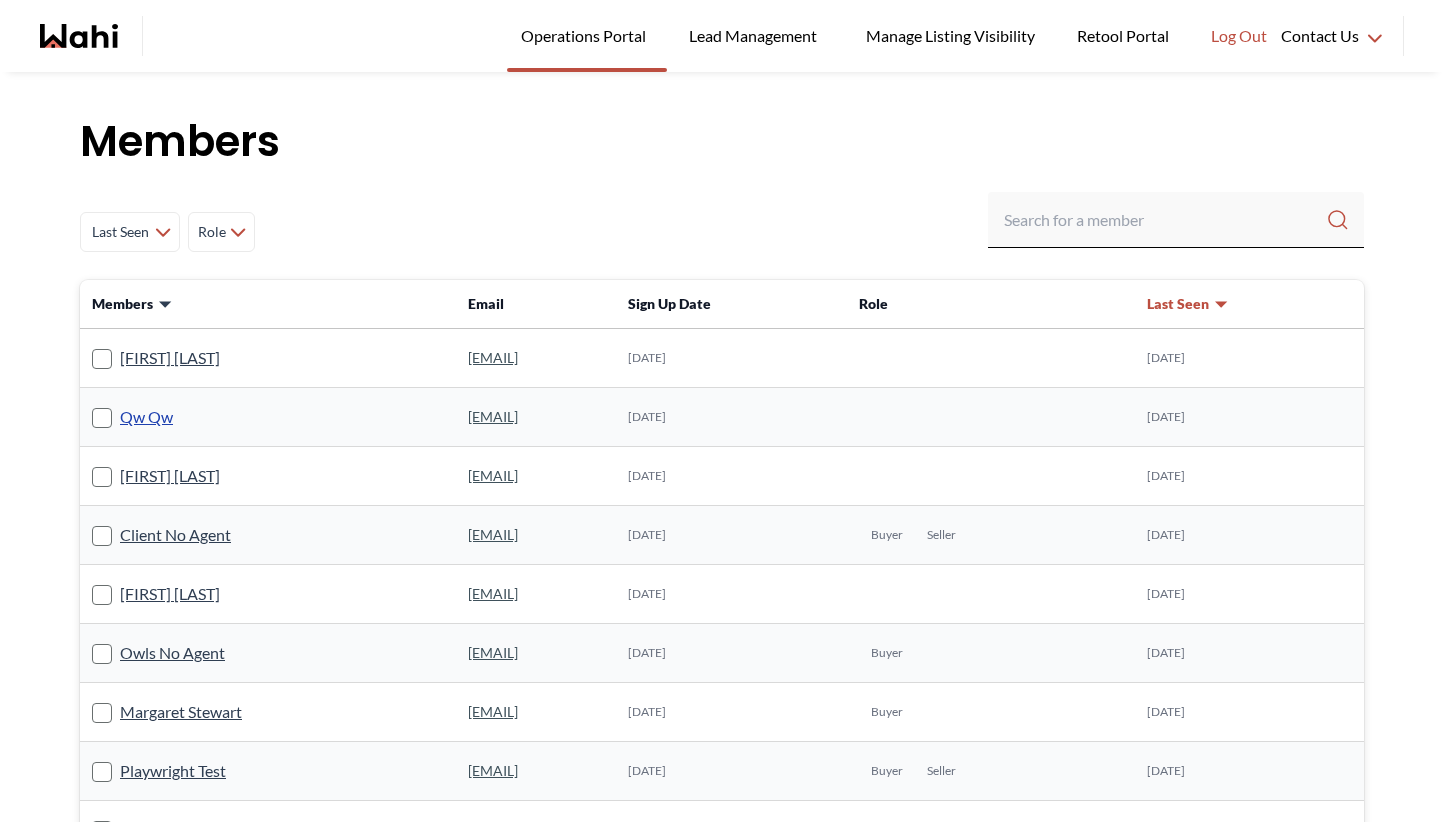 click on "Qw Qw" at bounding box center [146, 417] 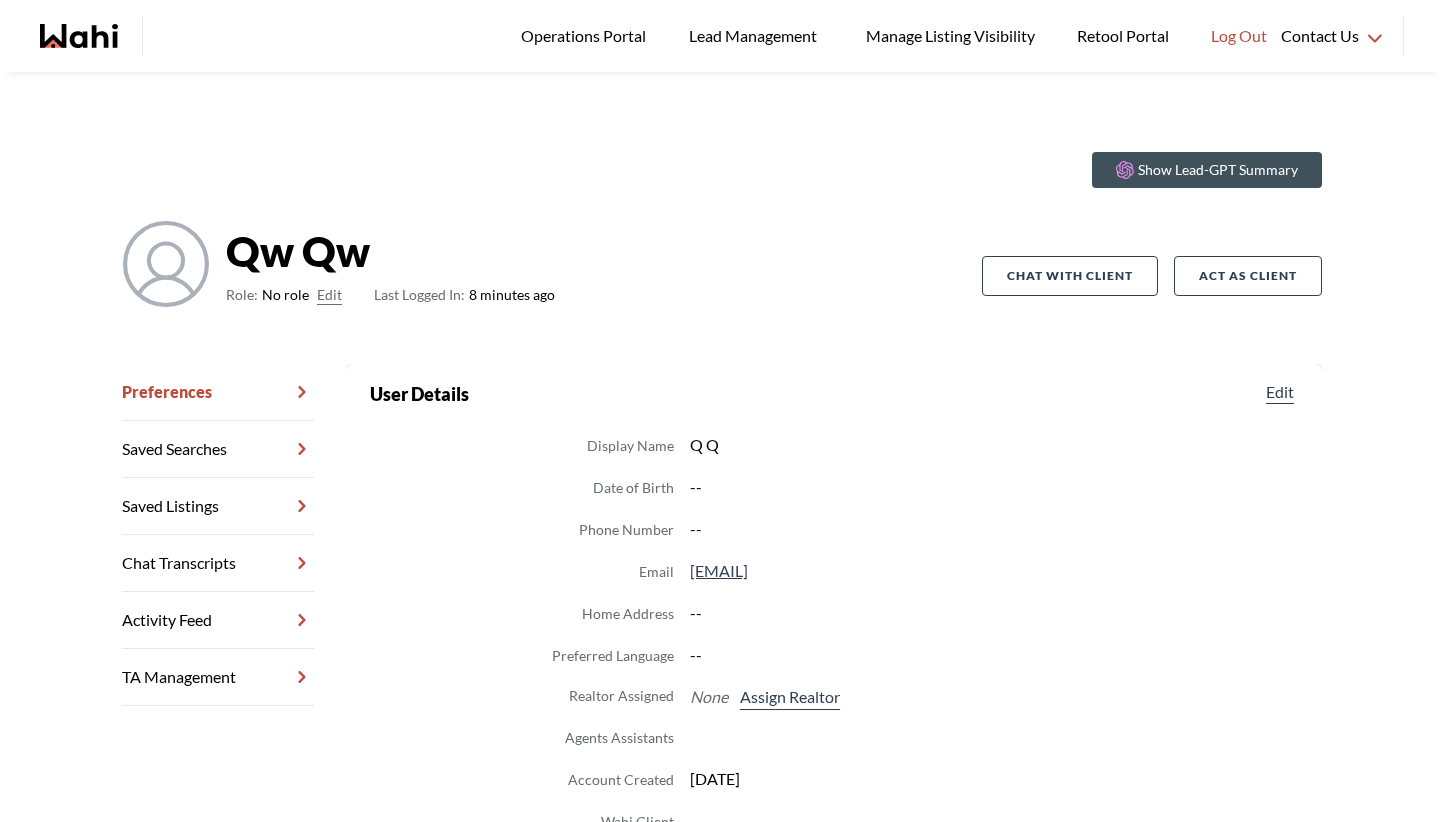 click on "Edit" at bounding box center (329, 295) 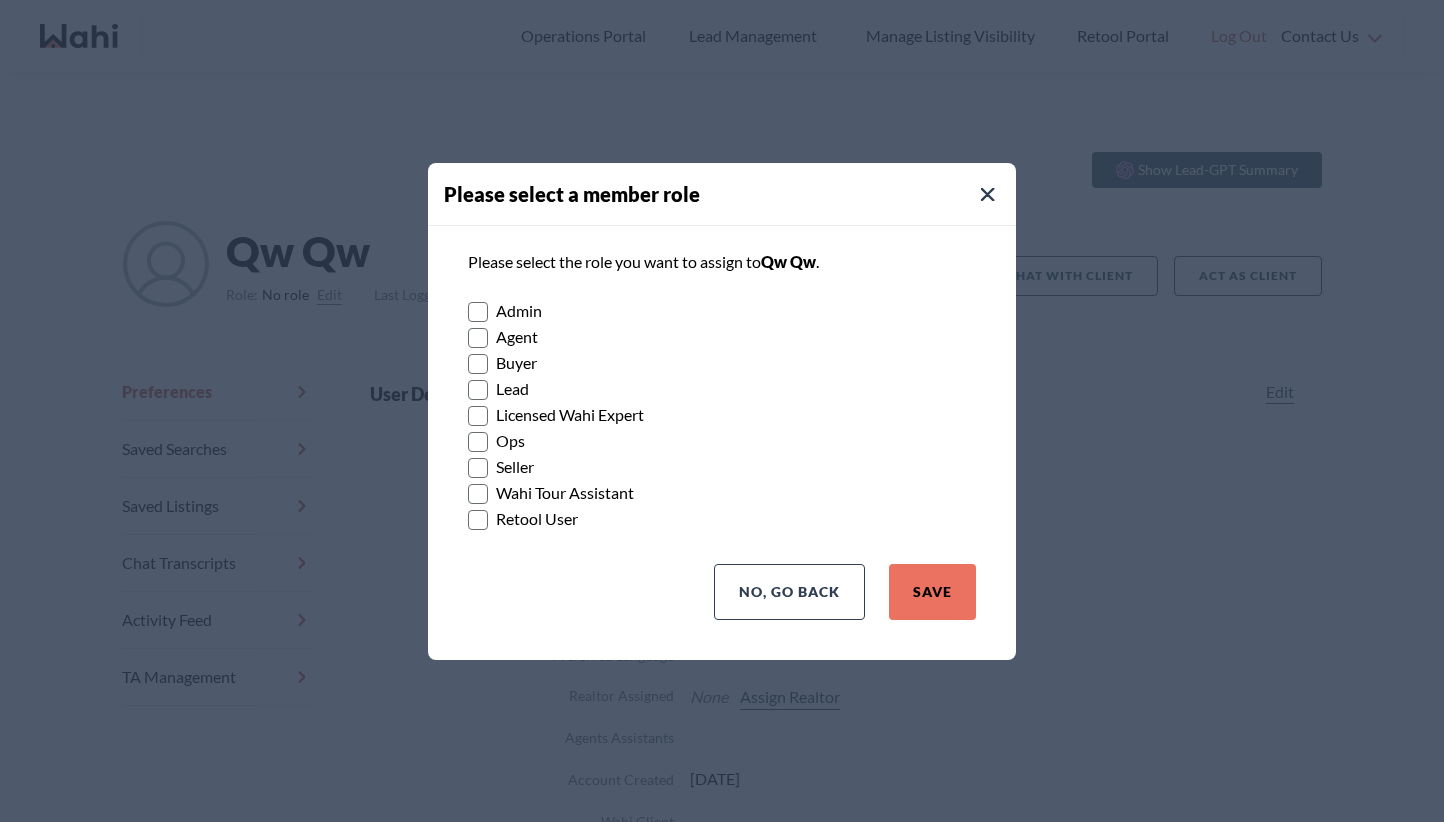 click on "Buyer" at bounding box center [722, 363] 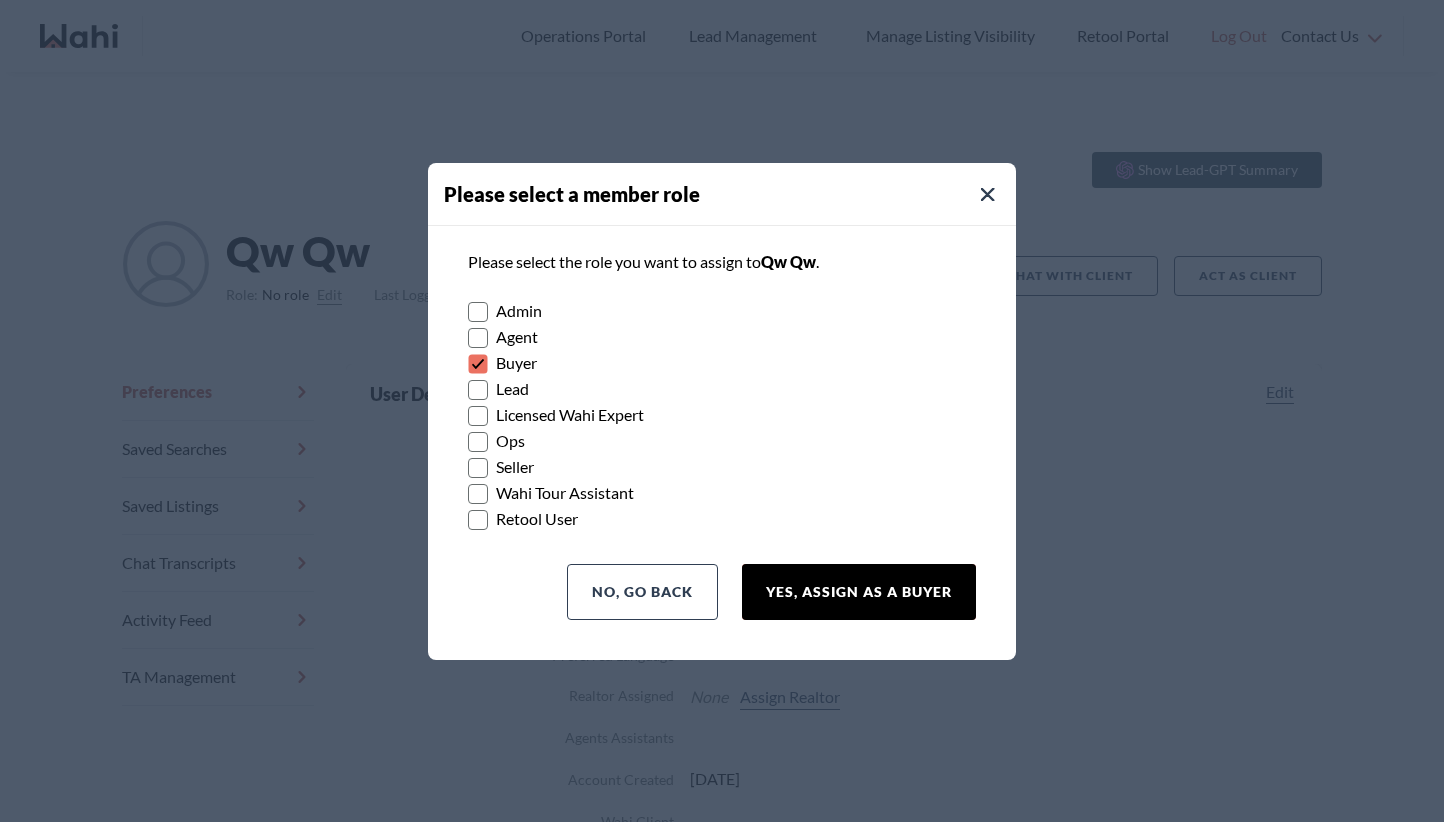 click on "Yes, Assign as a Buyer" at bounding box center (859, 592) 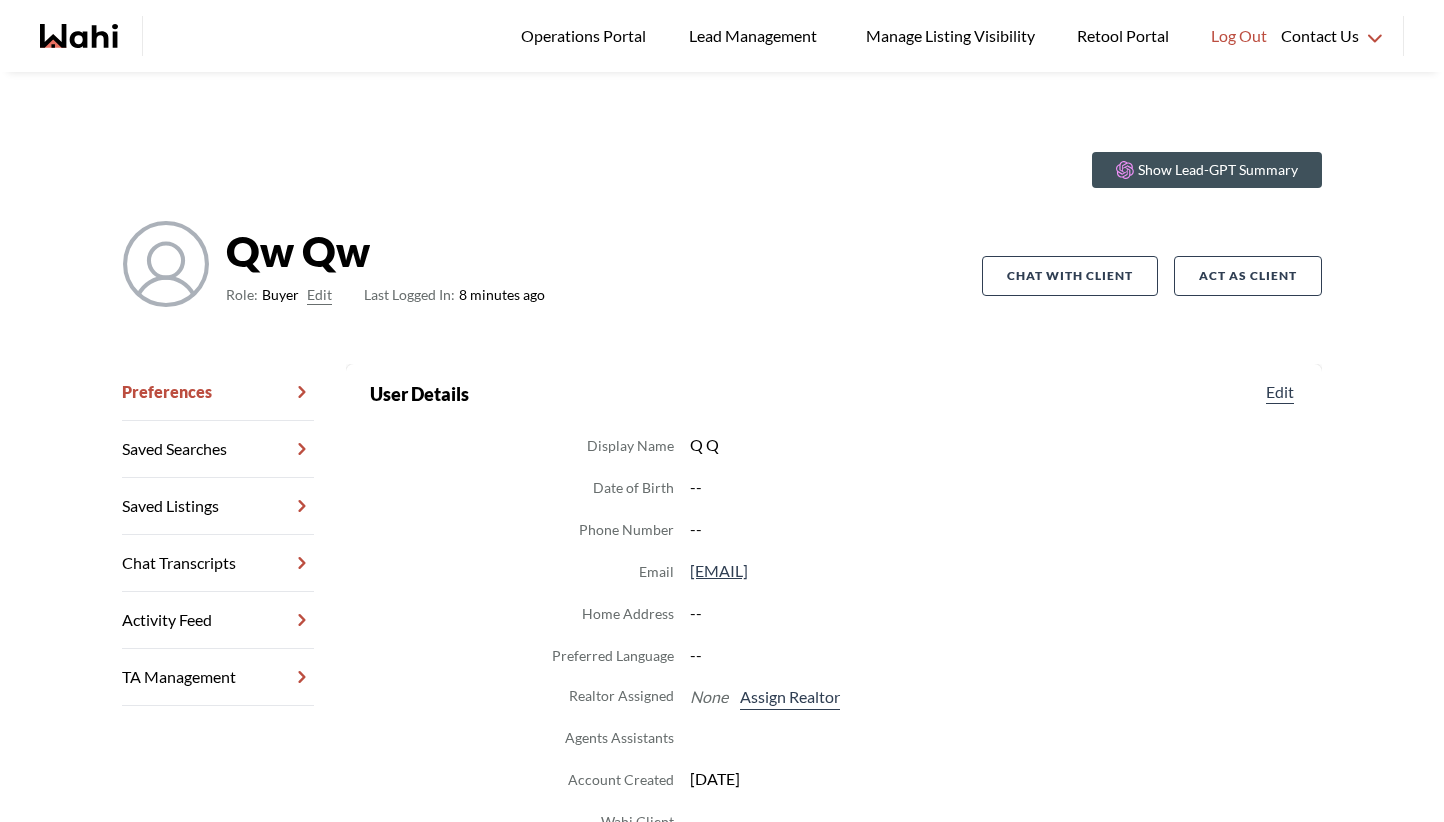 click on "Qw   Qw Role:  Buyer Edit Last Logged In:  8 minutes ago" at bounding box center (552, 276) 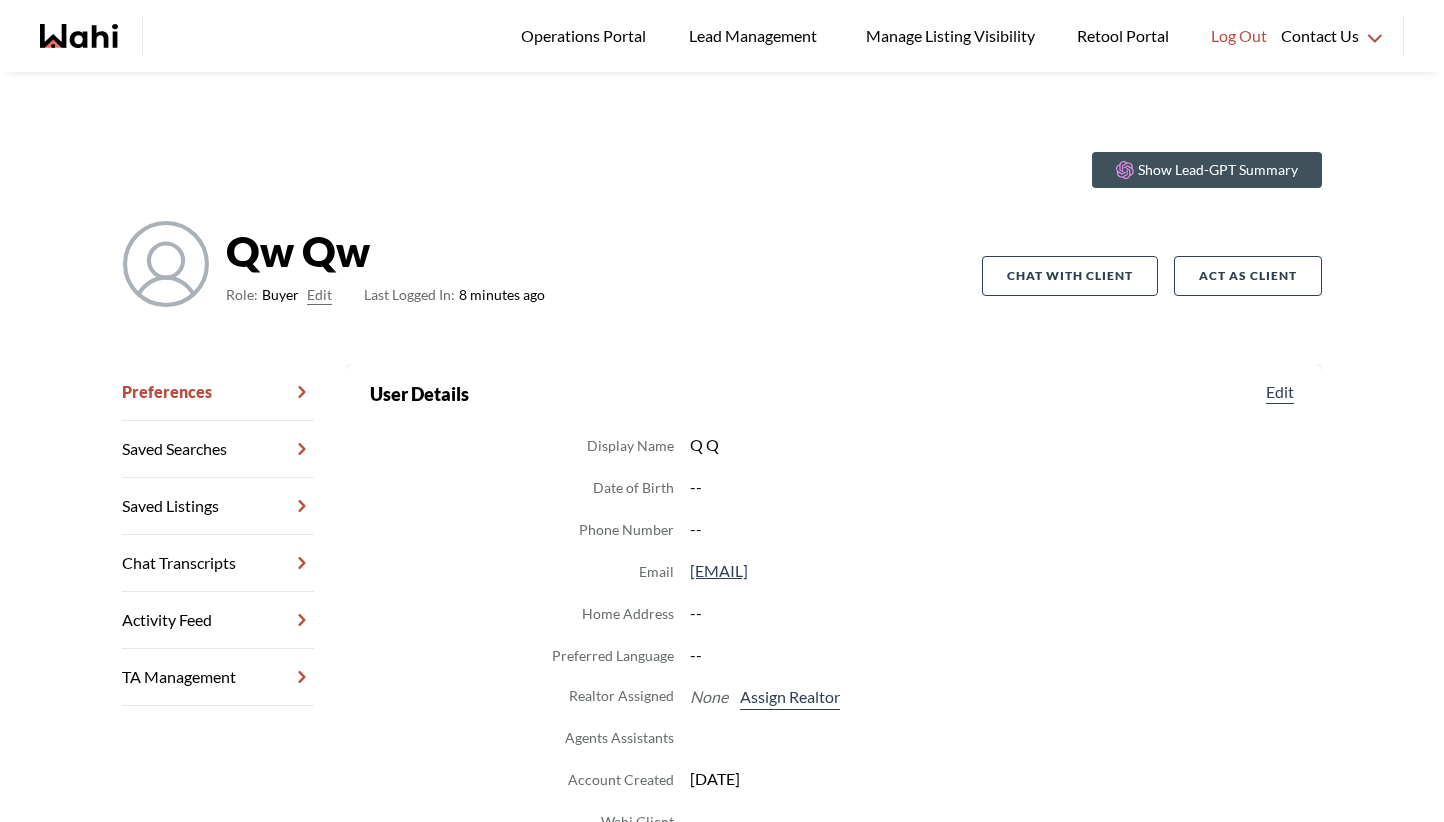 scroll, scrollTop: 0, scrollLeft: 0, axis: both 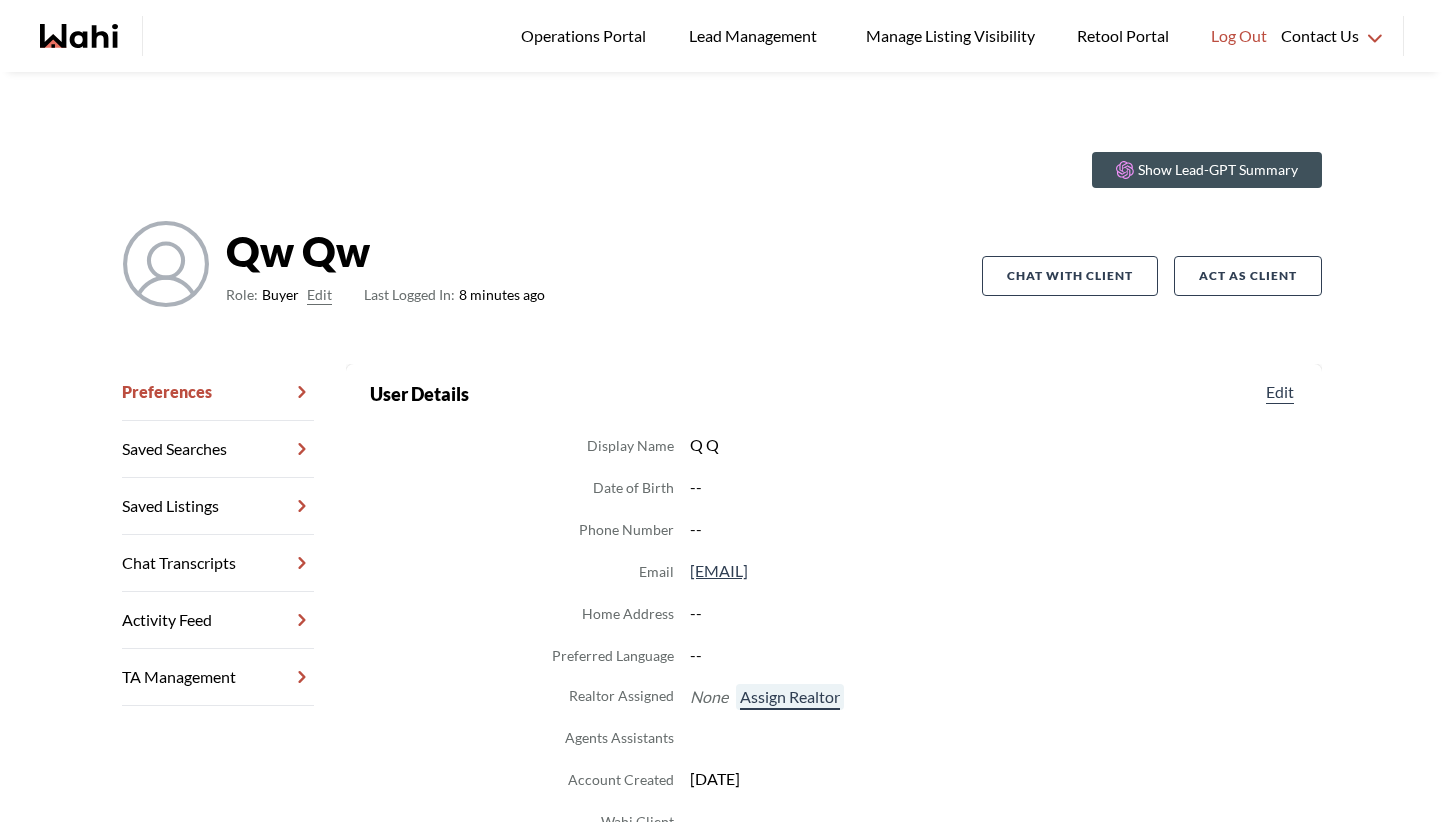 click on "Assign Realtor" at bounding box center [790, 697] 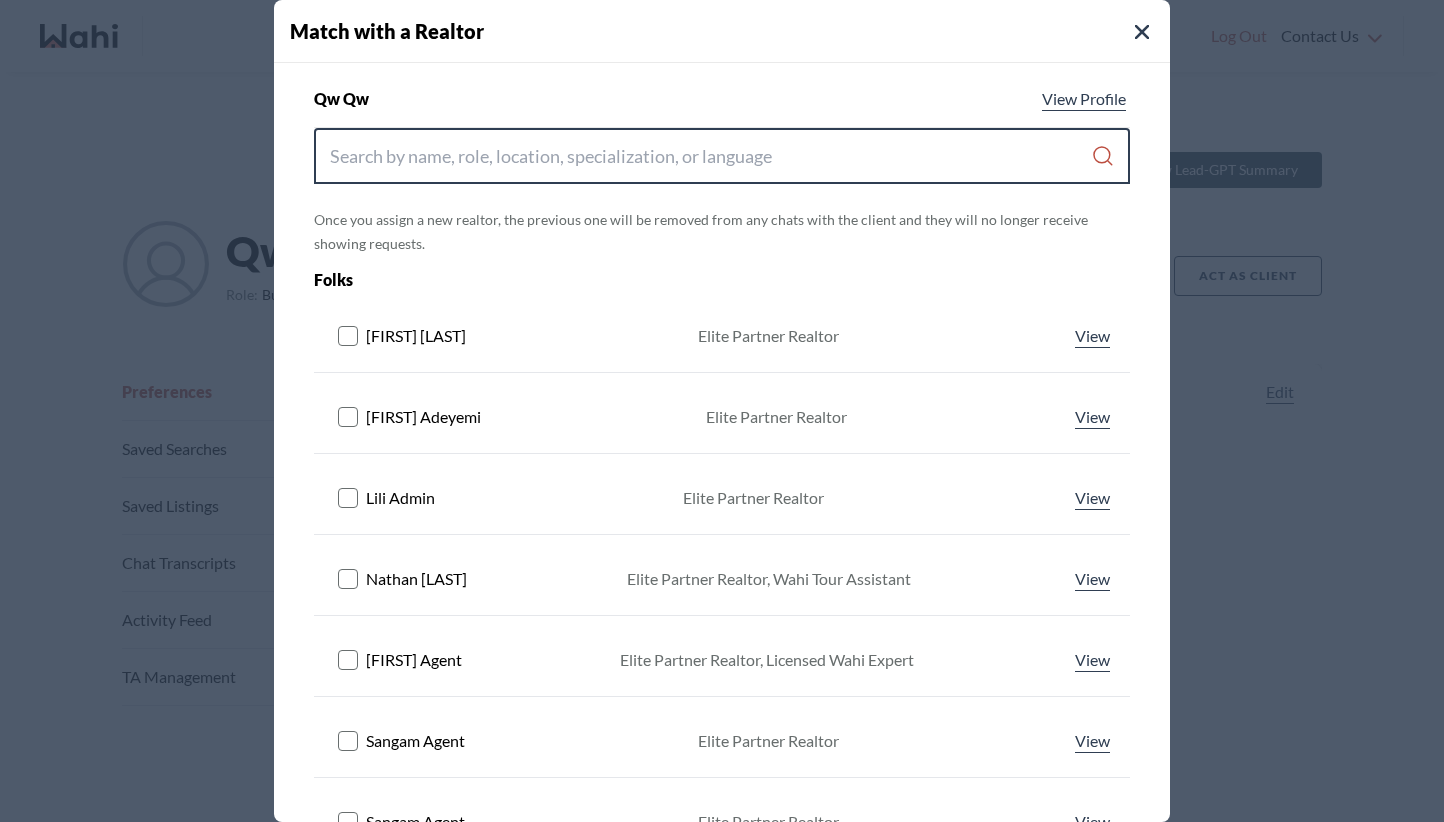 click at bounding box center [710, 156] 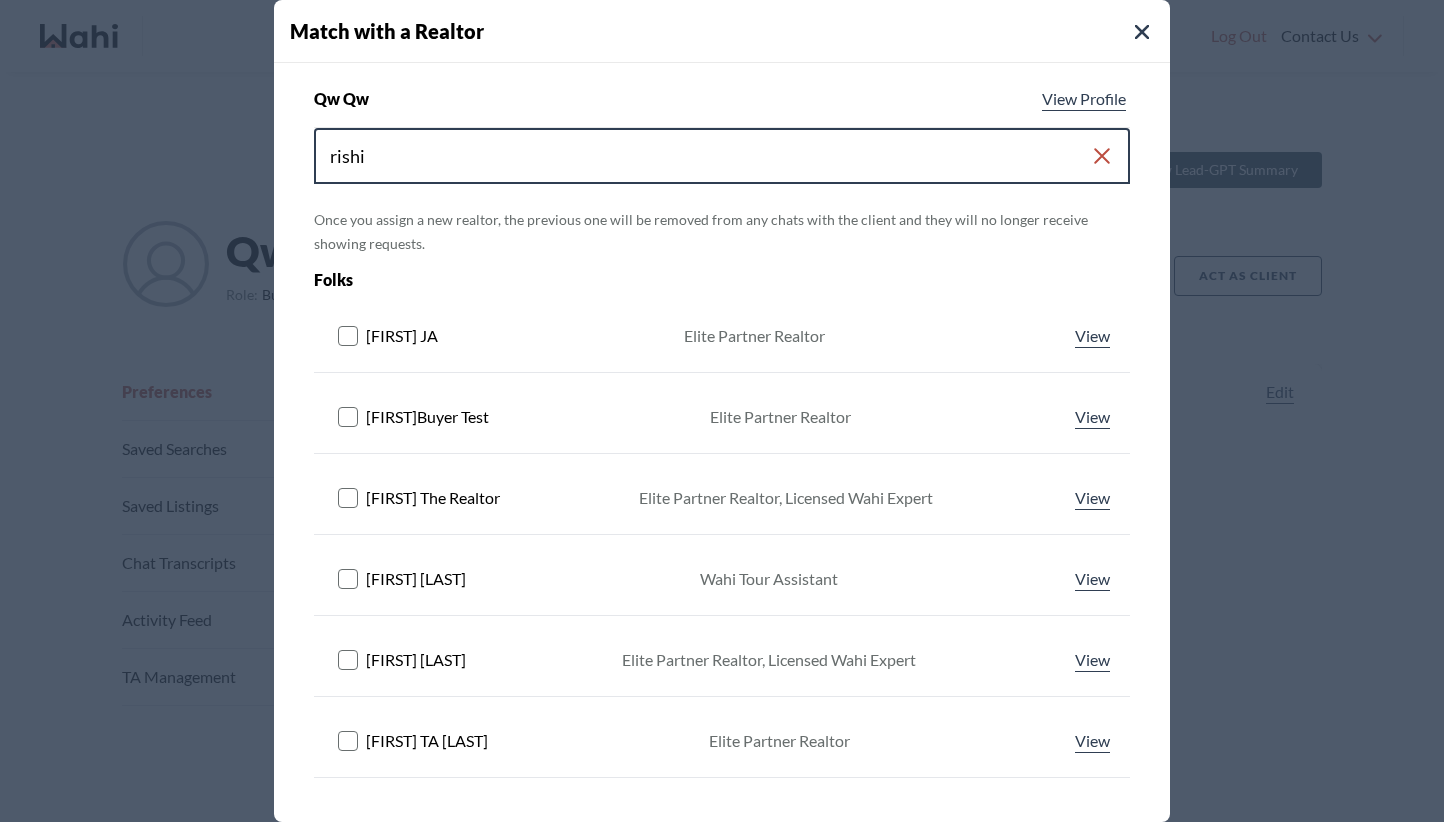 type on "rishi" 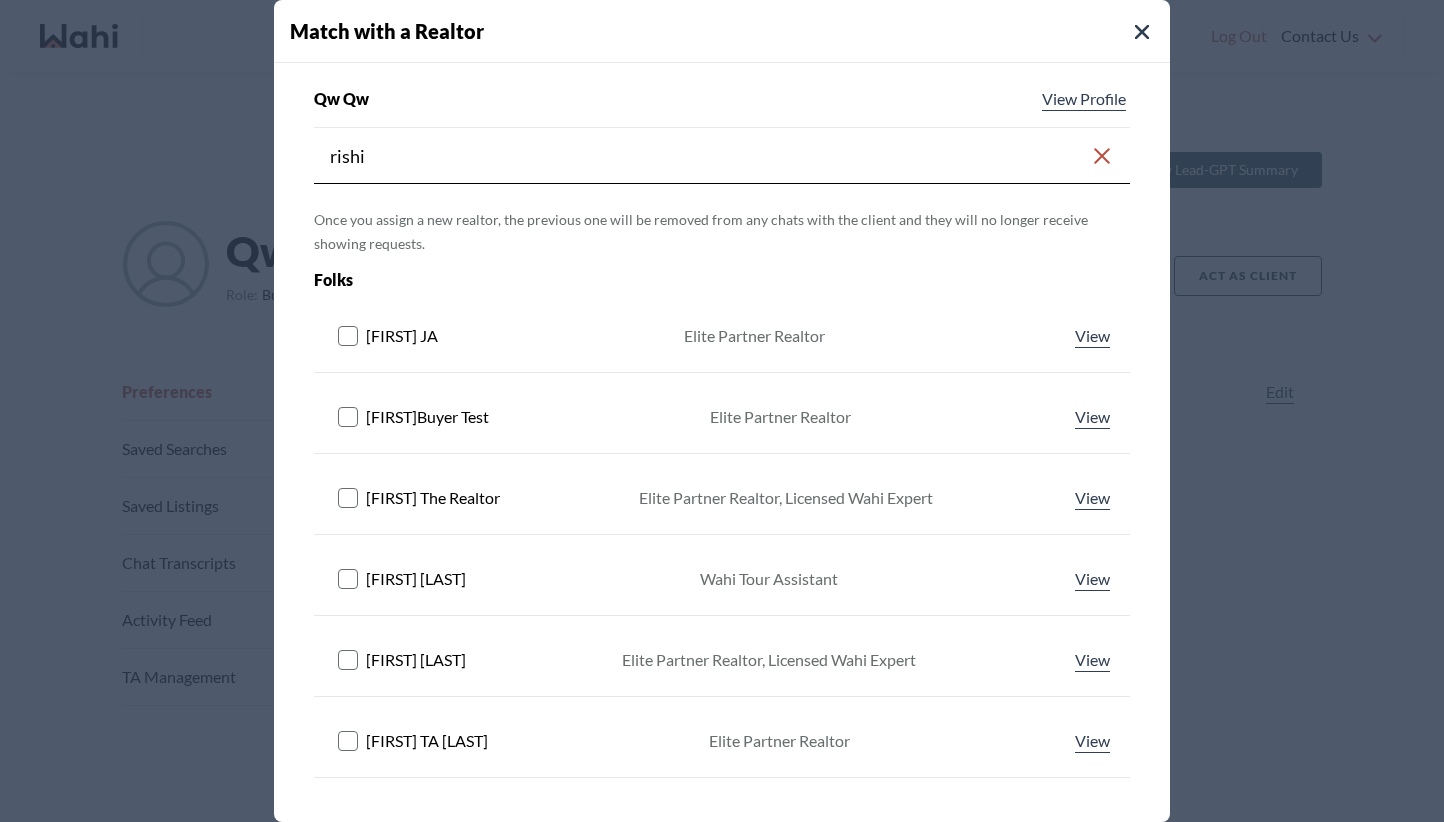 click at bounding box center [348, 498] 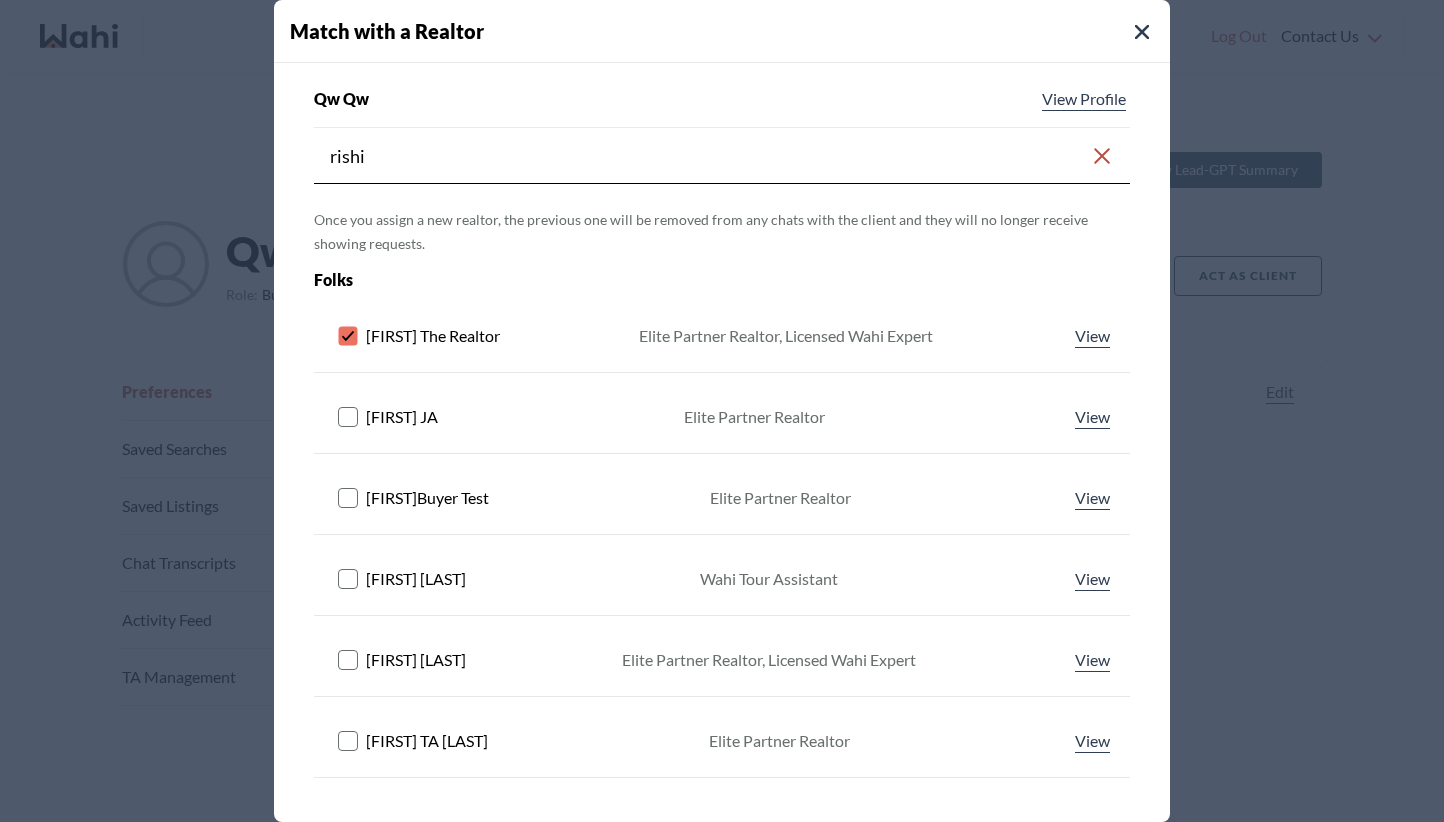 scroll, scrollTop: 188, scrollLeft: 0, axis: vertical 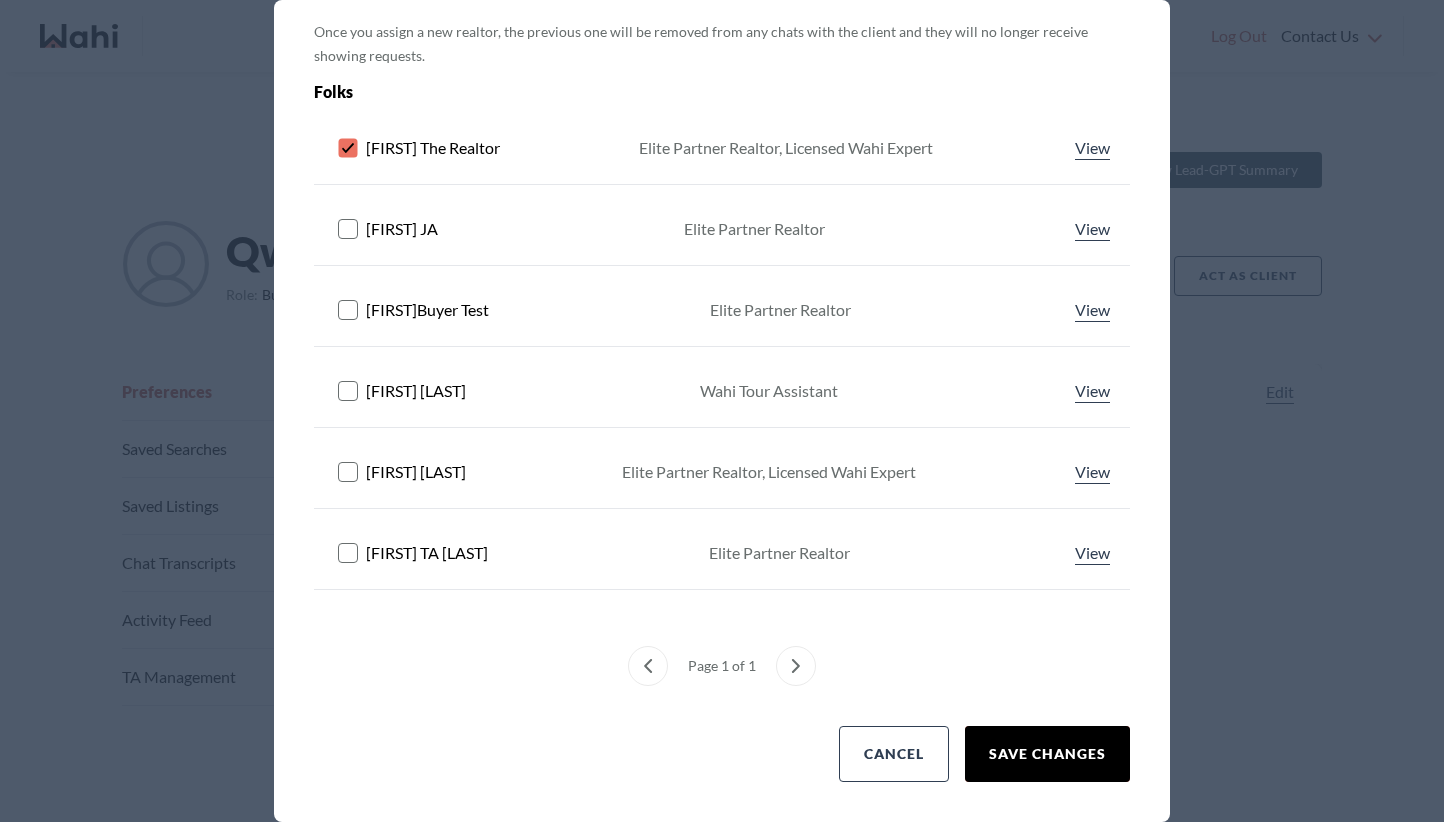 click on "Save Changes" at bounding box center [1047, 754] 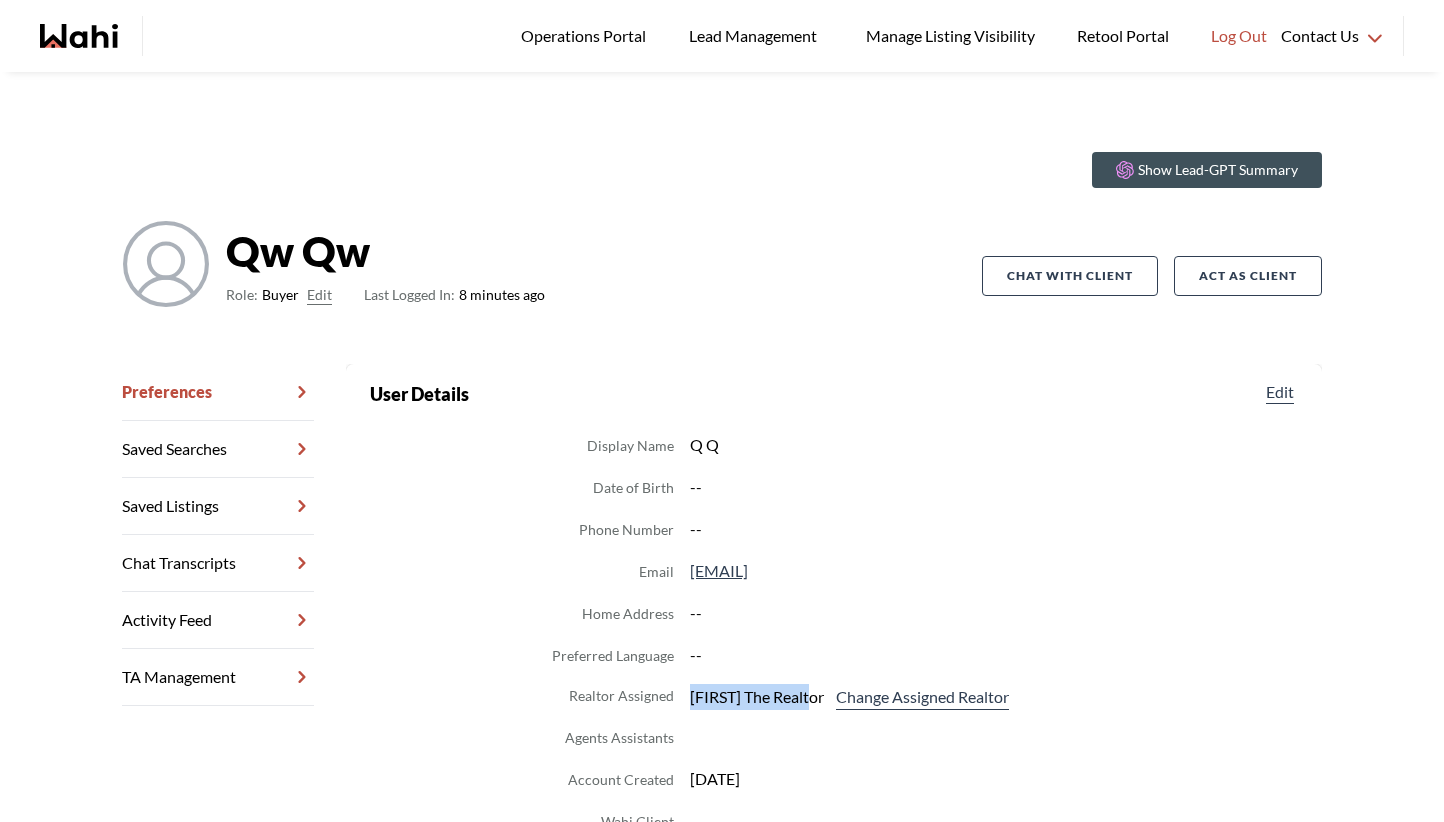 drag, startPoint x: 692, startPoint y: 698, endPoint x: 809, endPoint y: 701, distance: 117.03845 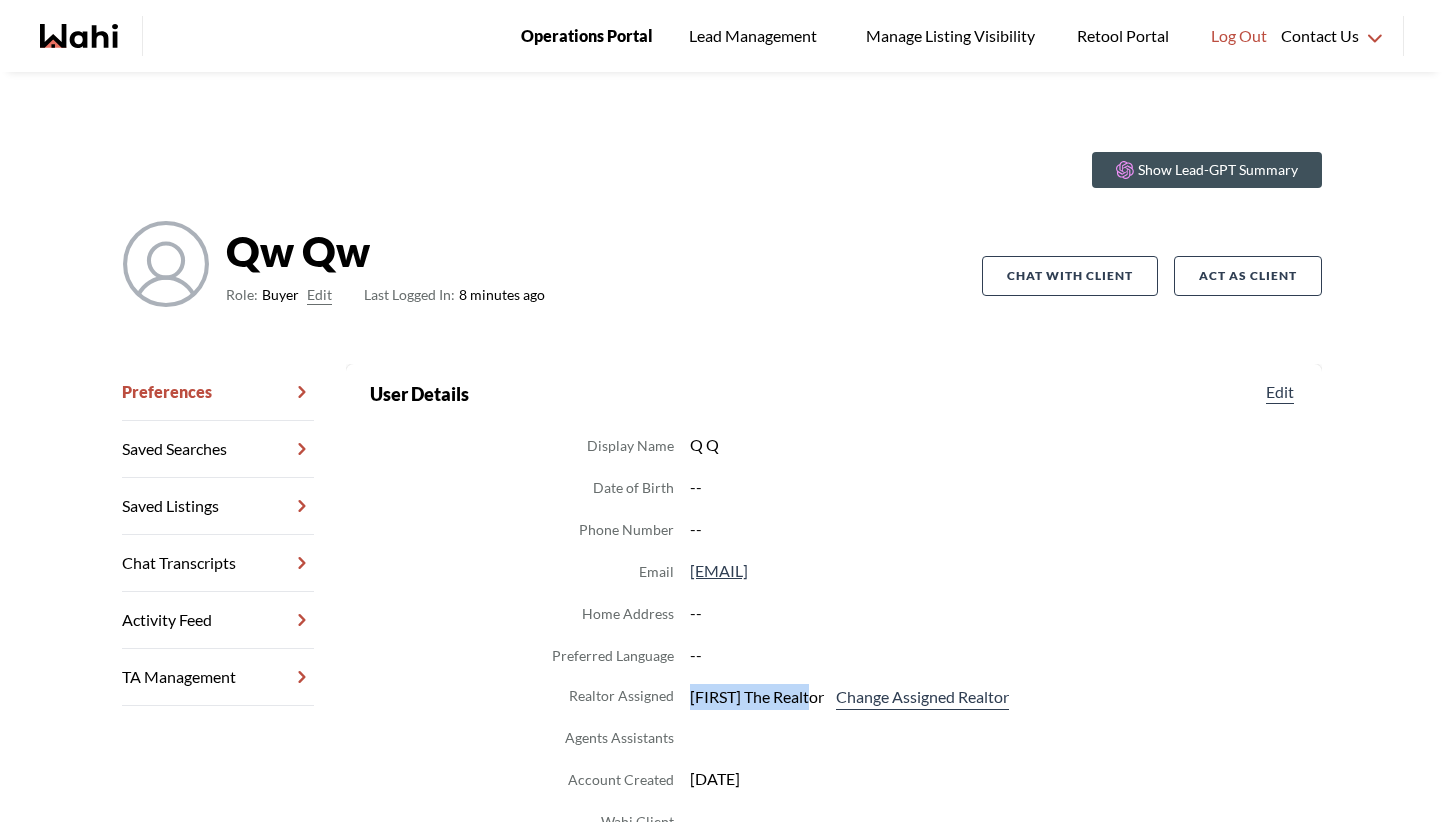 click on "Operations Portal" at bounding box center (587, 36) 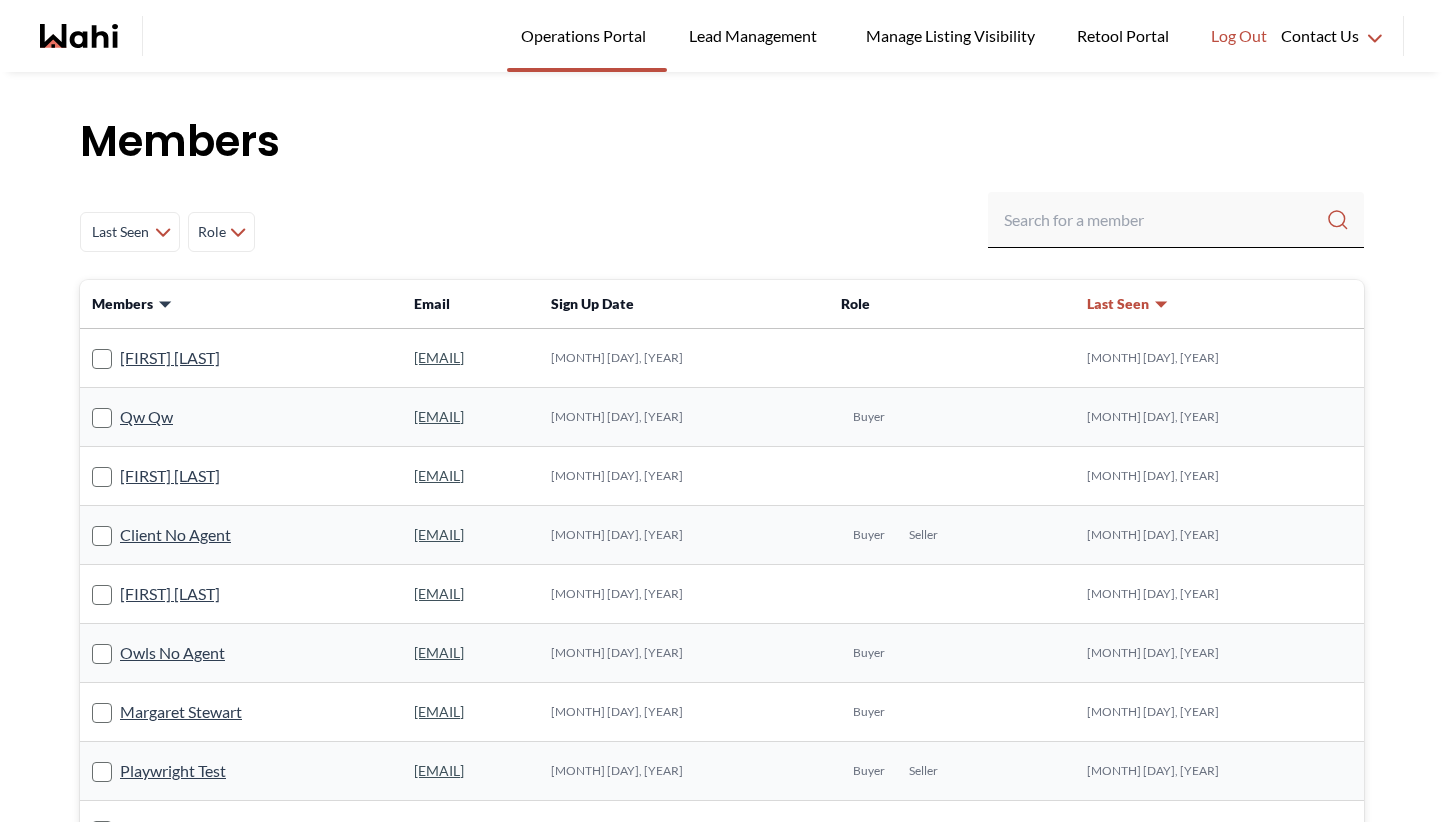 scroll, scrollTop: 0, scrollLeft: 0, axis: both 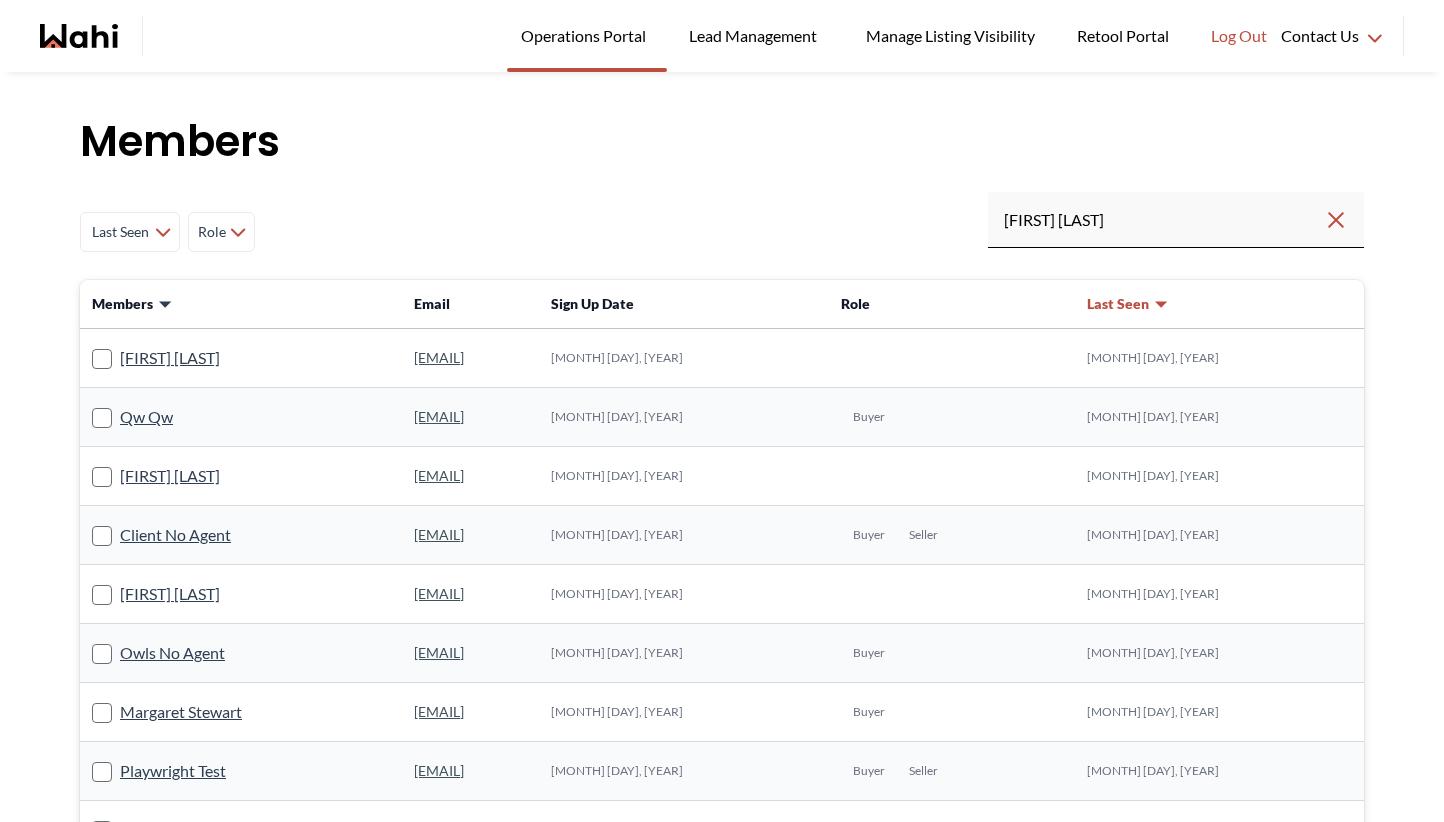 type on "[FIRST] [LAST]" 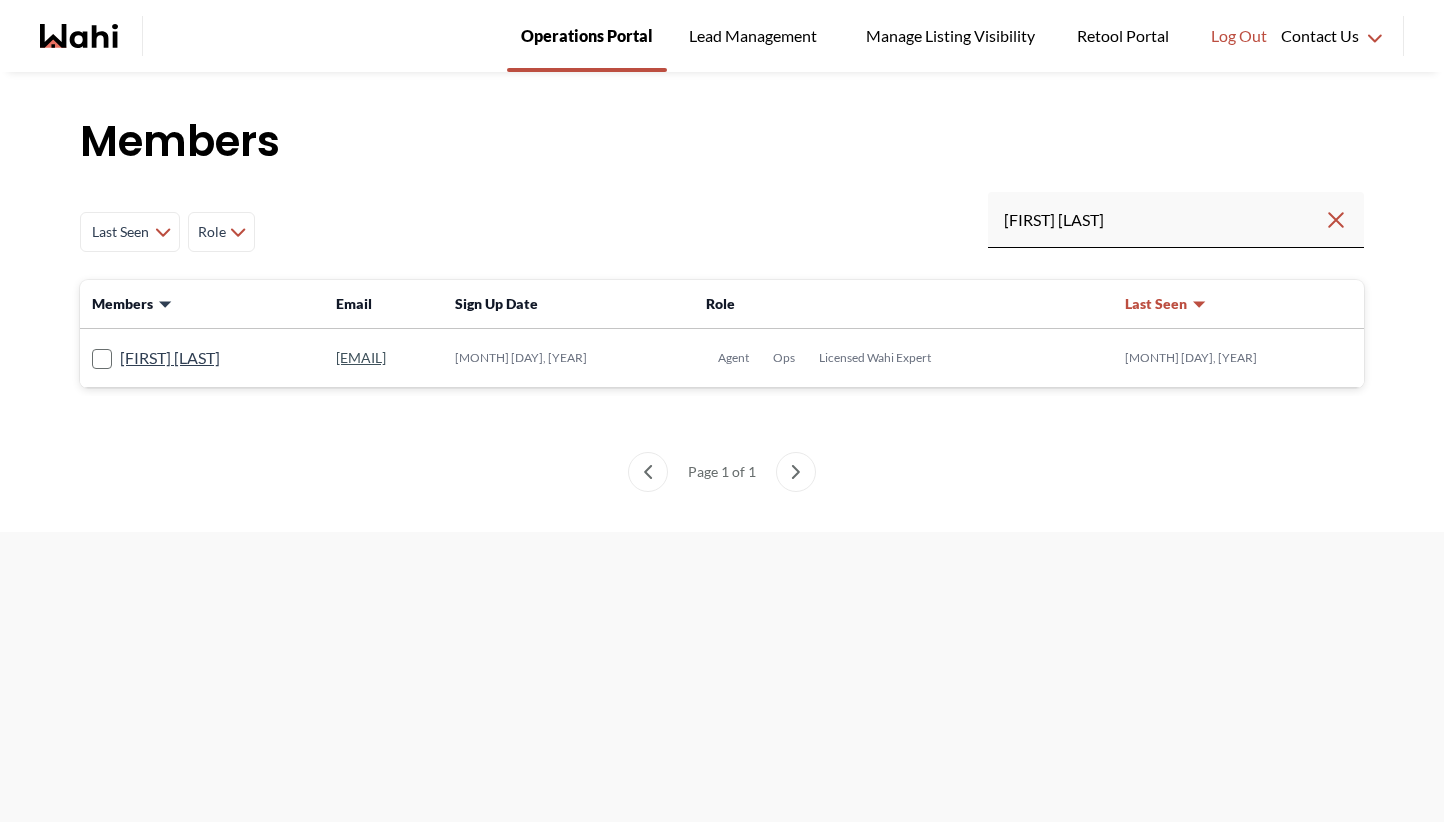 click on "Operations Portal" at bounding box center (587, 36) 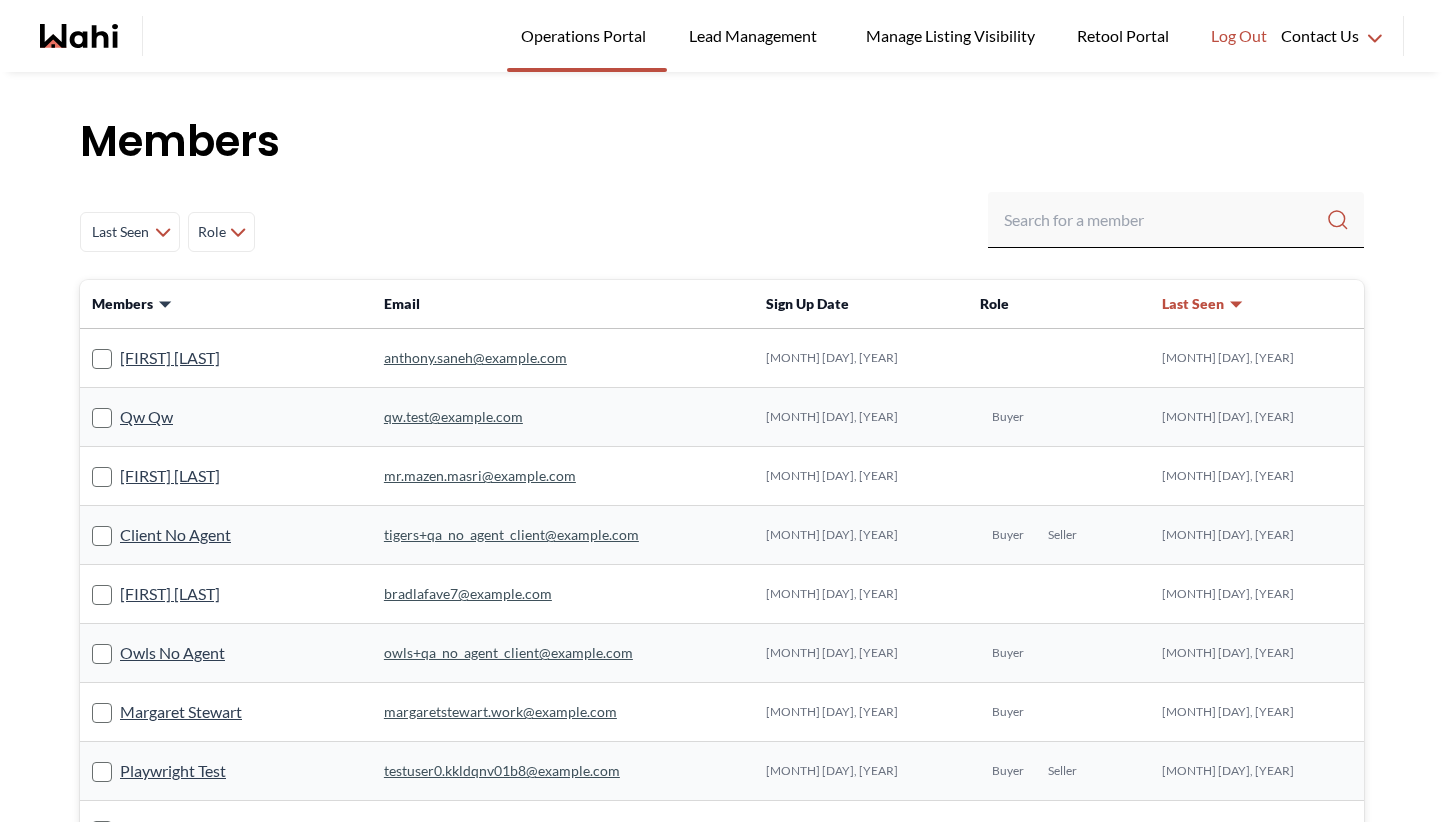 scroll, scrollTop: 0, scrollLeft: 0, axis: both 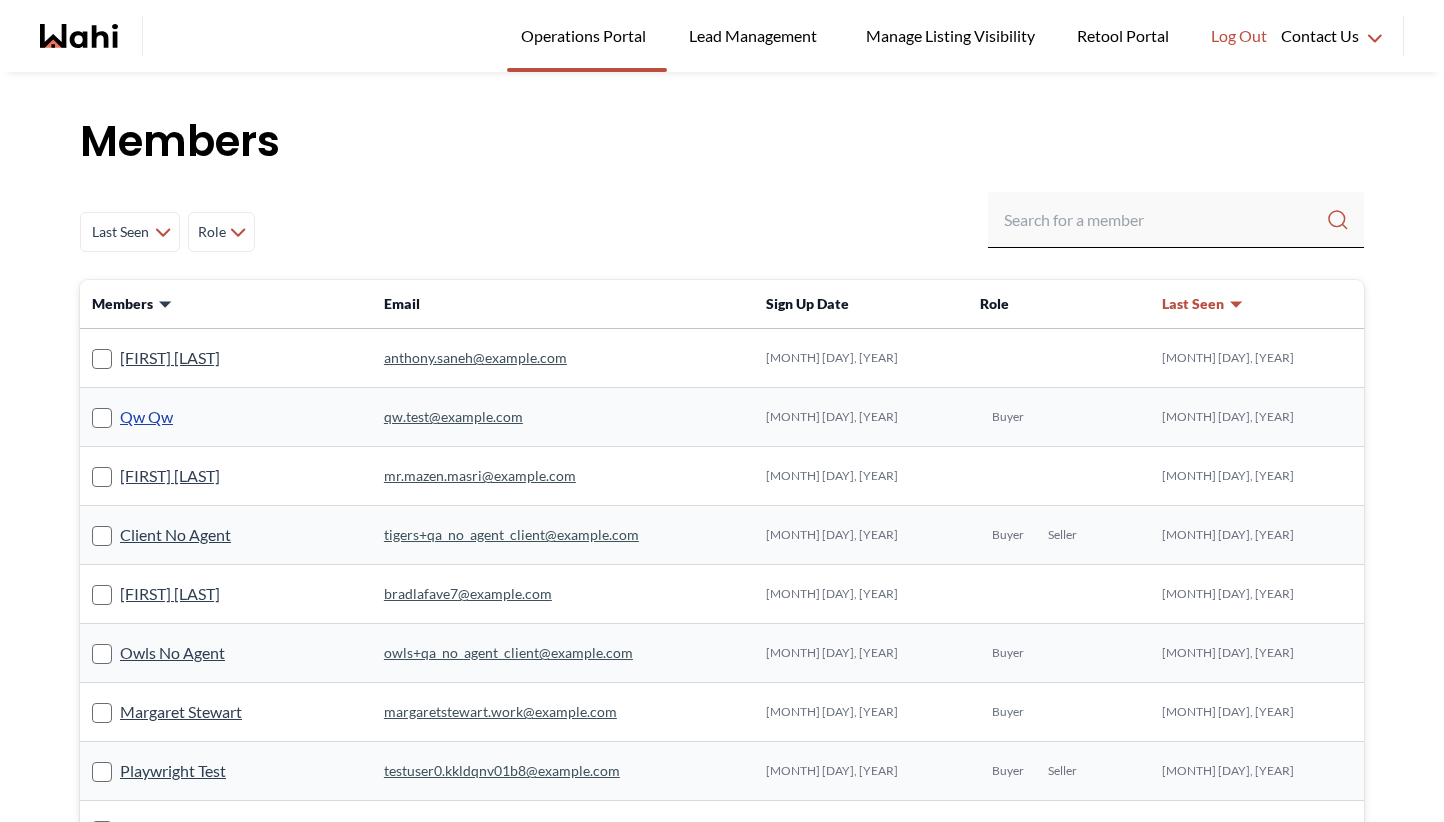 click on "Qw Qw" at bounding box center [146, 417] 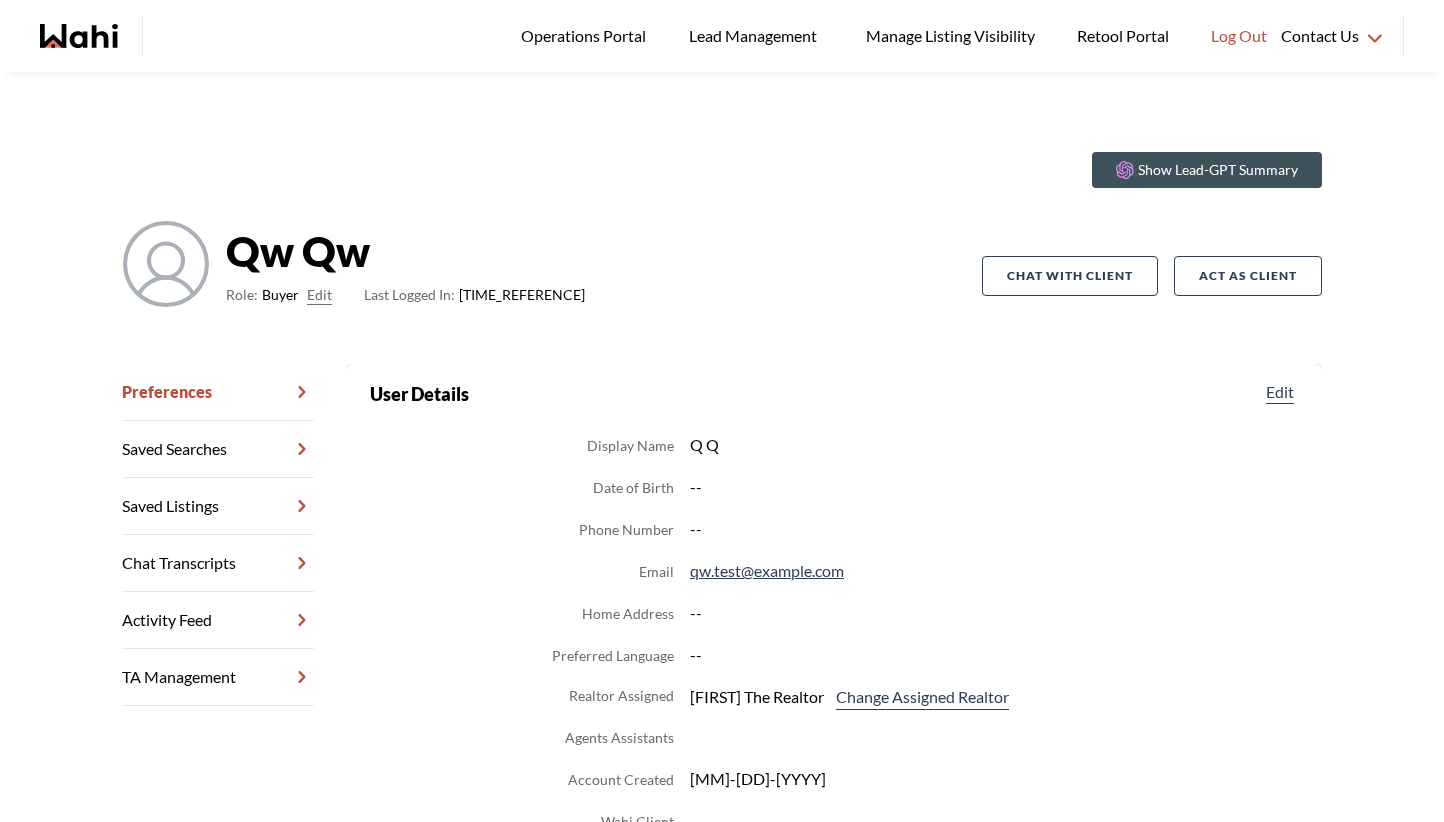 click on "Chat Transcripts" at bounding box center [218, 563] 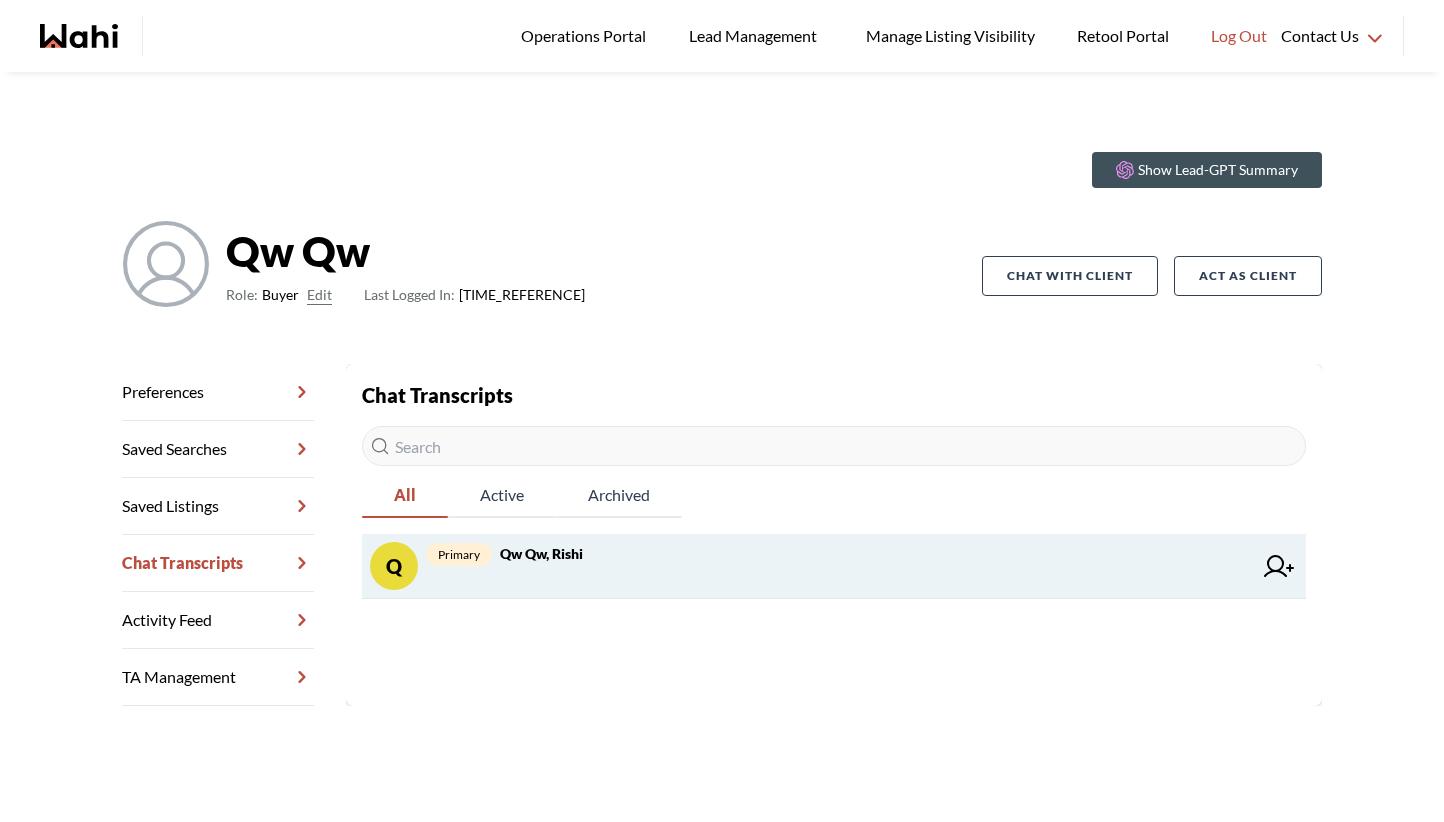 click on "primary Qw Qw, Rishi" at bounding box center [839, 566] 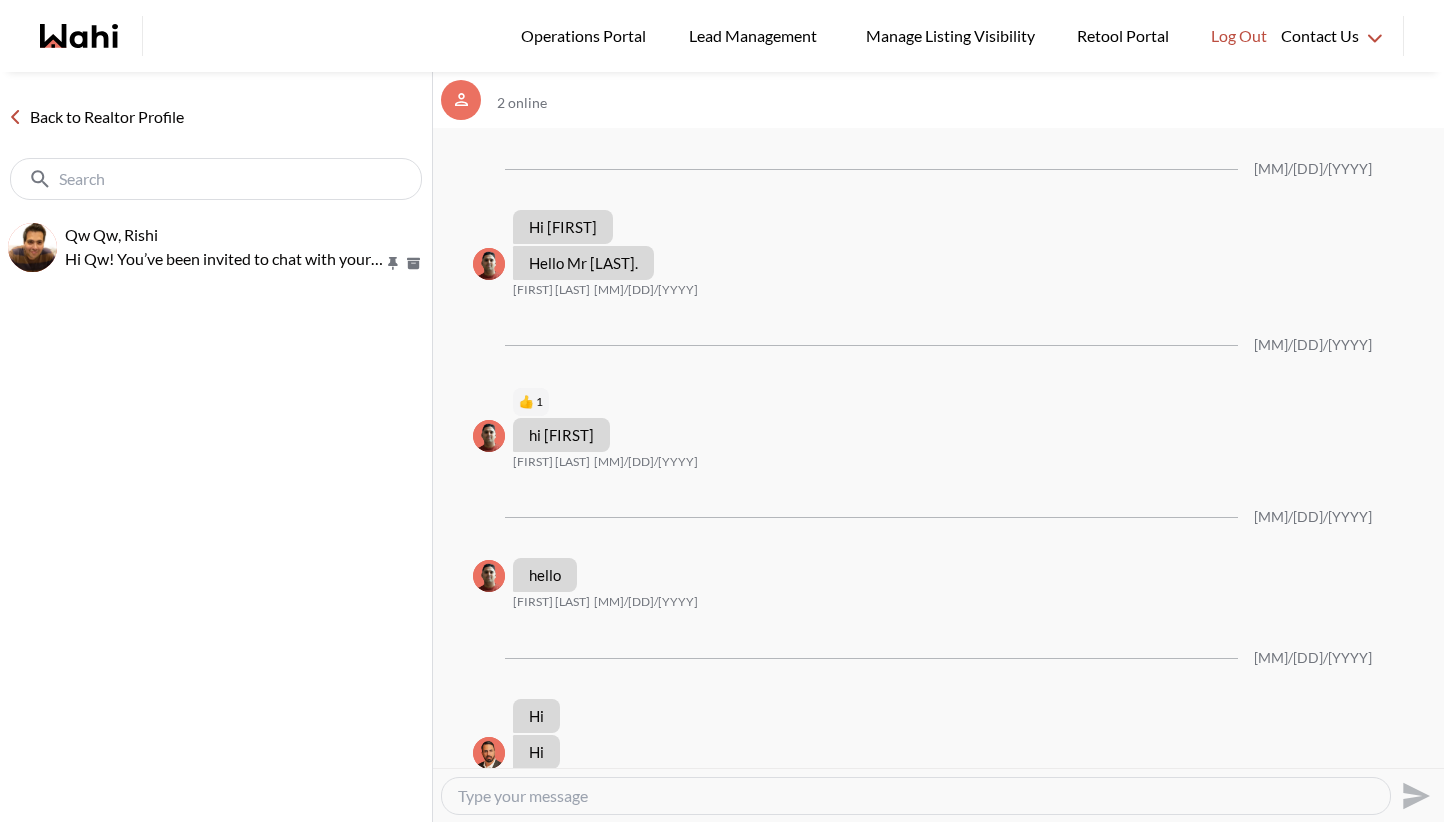 scroll, scrollTop: 2593, scrollLeft: 0, axis: vertical 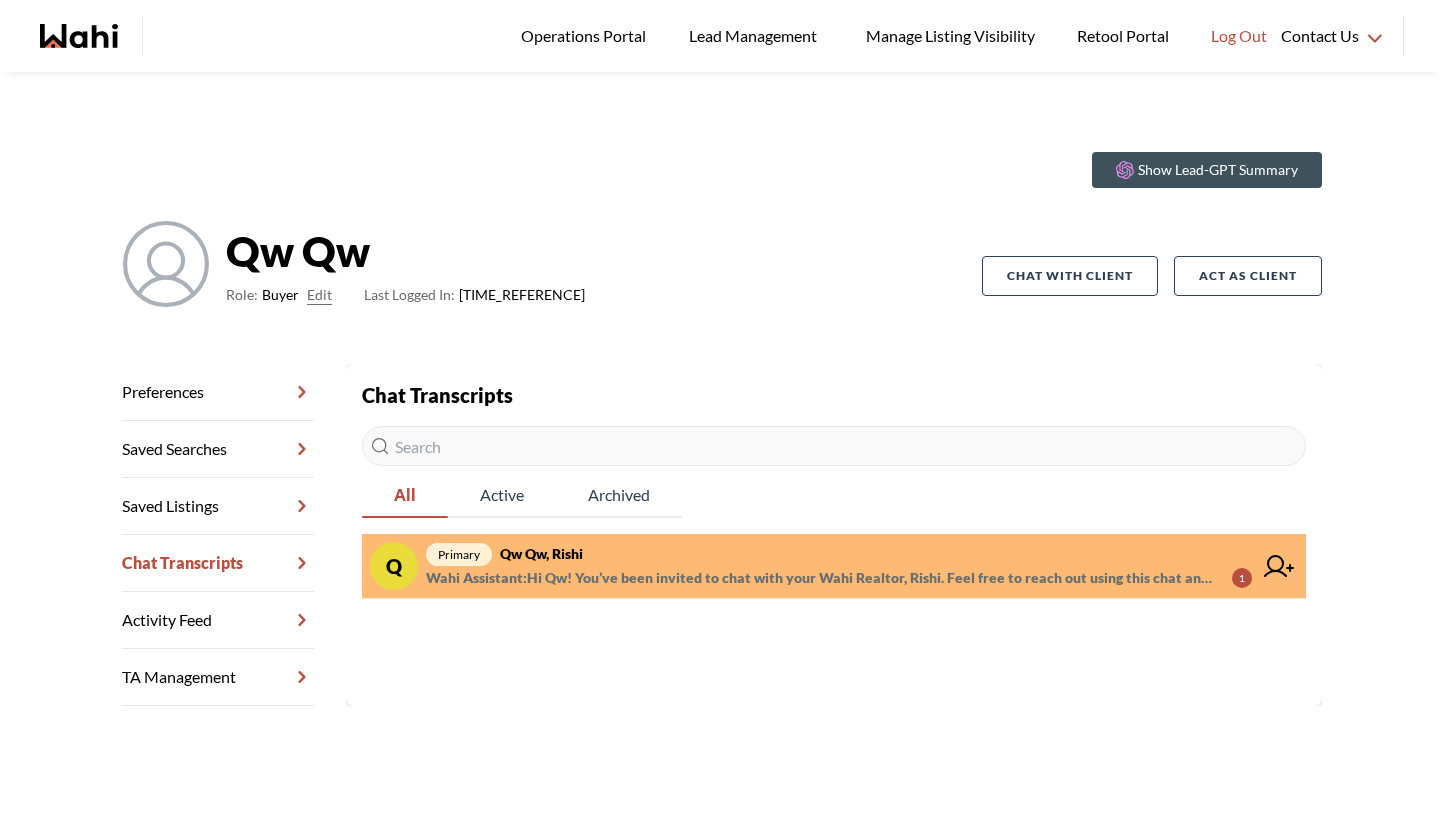 click on "Wahi Assistant :  Hi Qw! You’ve been invited to chat with your Wahi Realtor, Rishi. Feel free to reach out using this chat anytime. 😊" at bounding box center [821, 578] 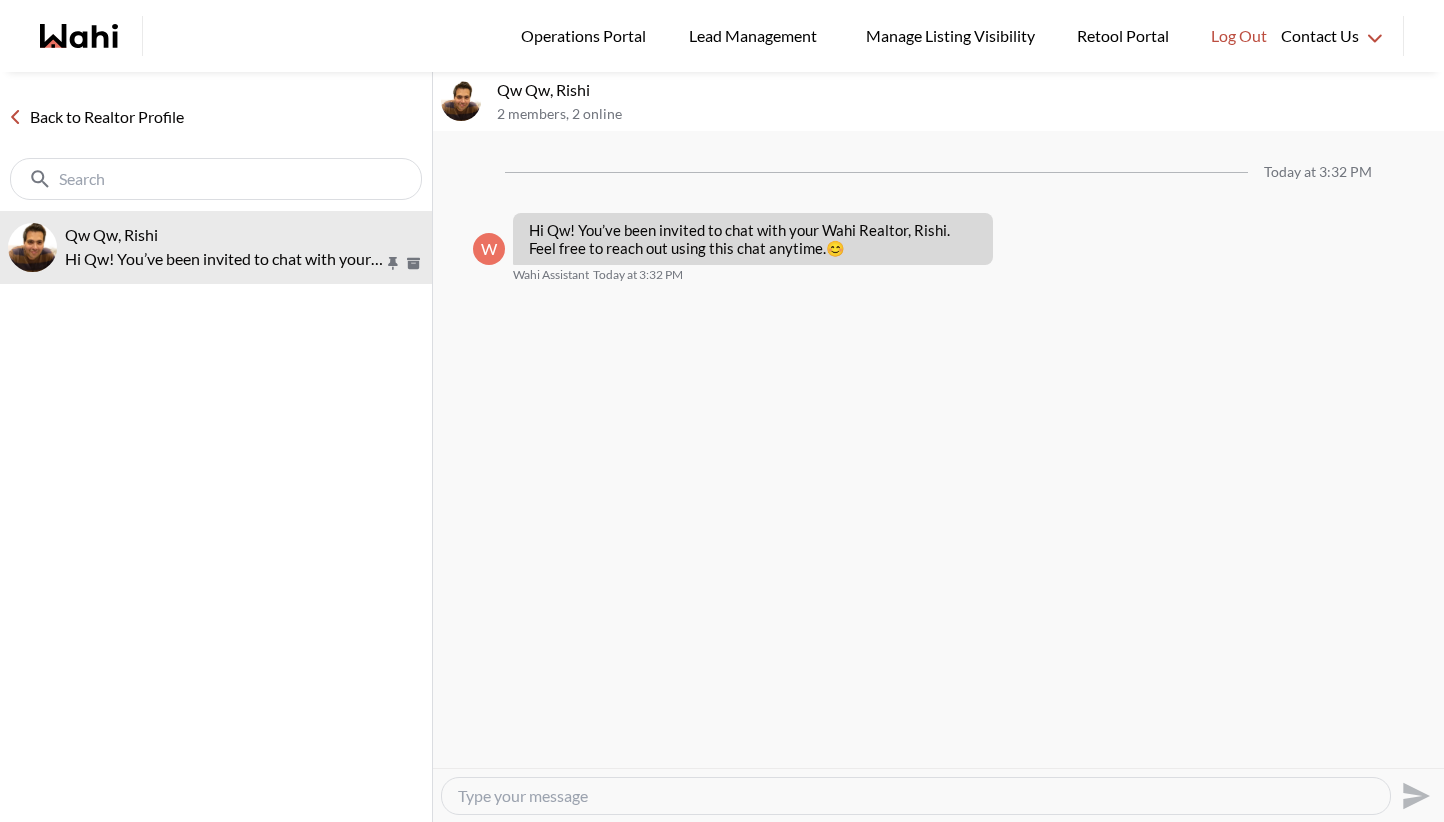 click at bounding box center (916, 796) 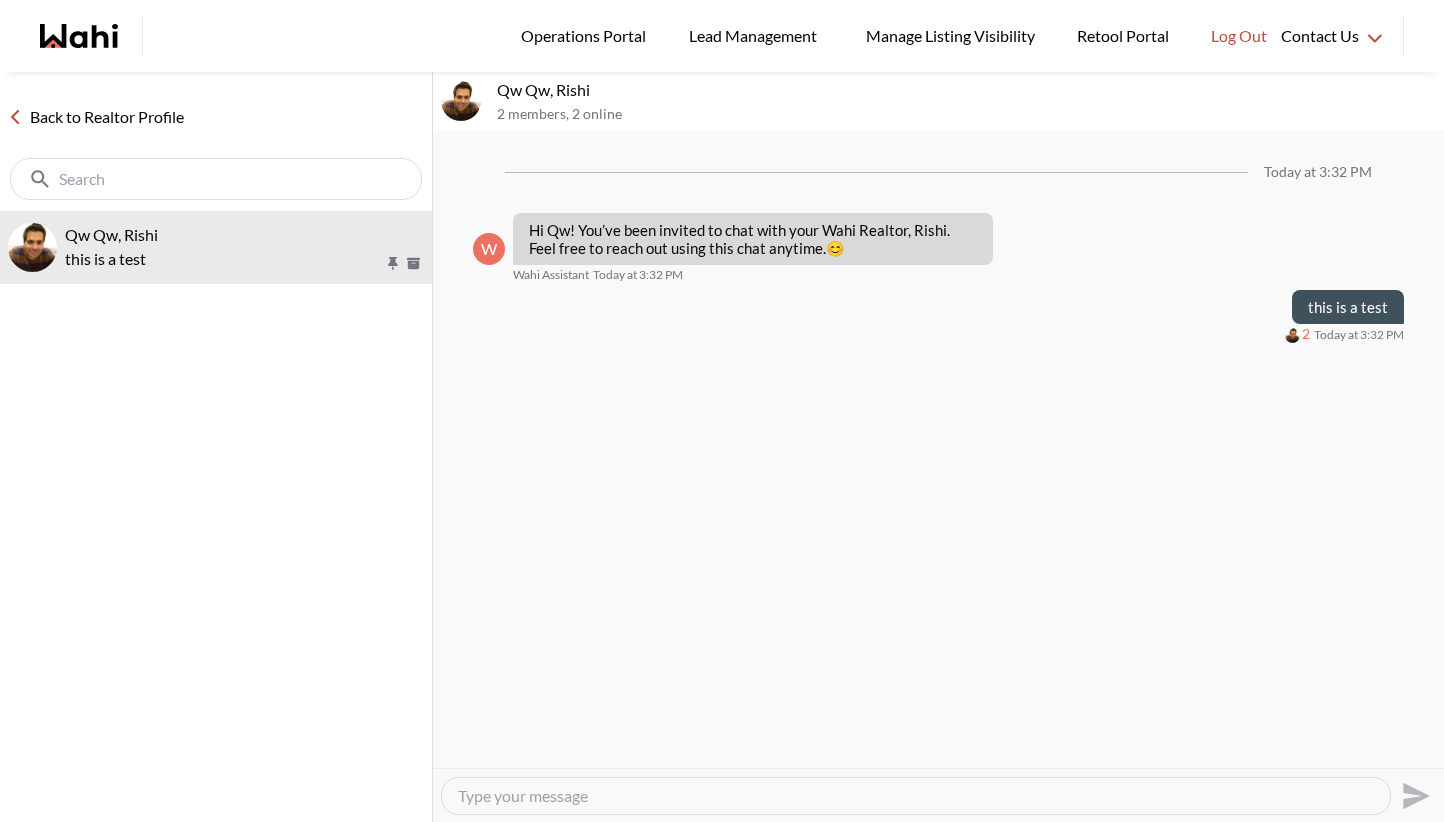 click on "Wahi Realtor, [FIRST]. 😊 Wahi Assistant" at bounding box center [938, 450] 